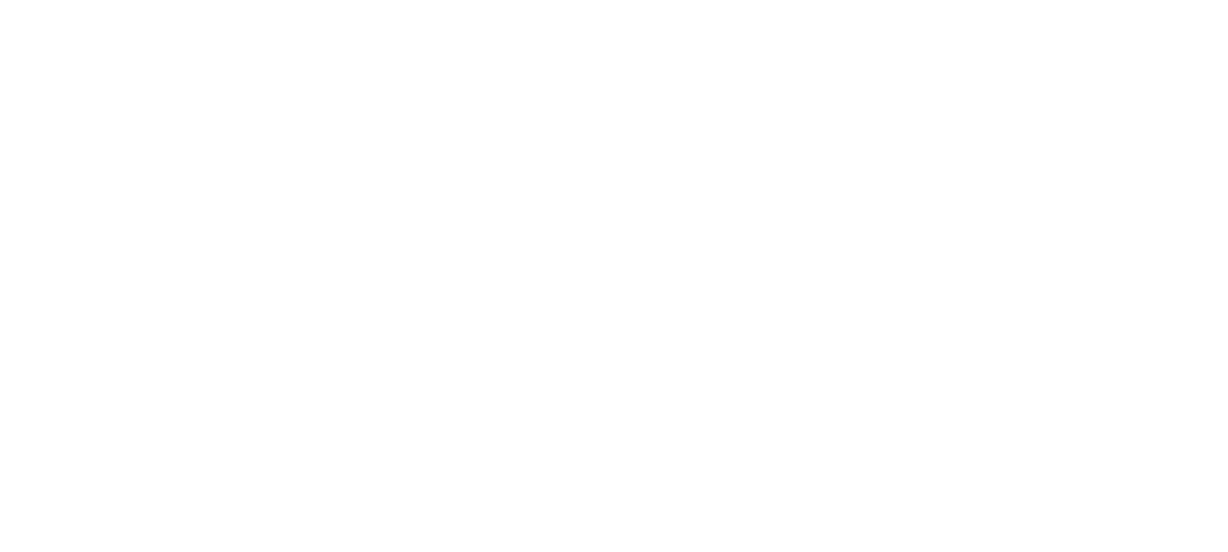 scroll, scrollTop: 0, scrollLeft: 0, axis: both 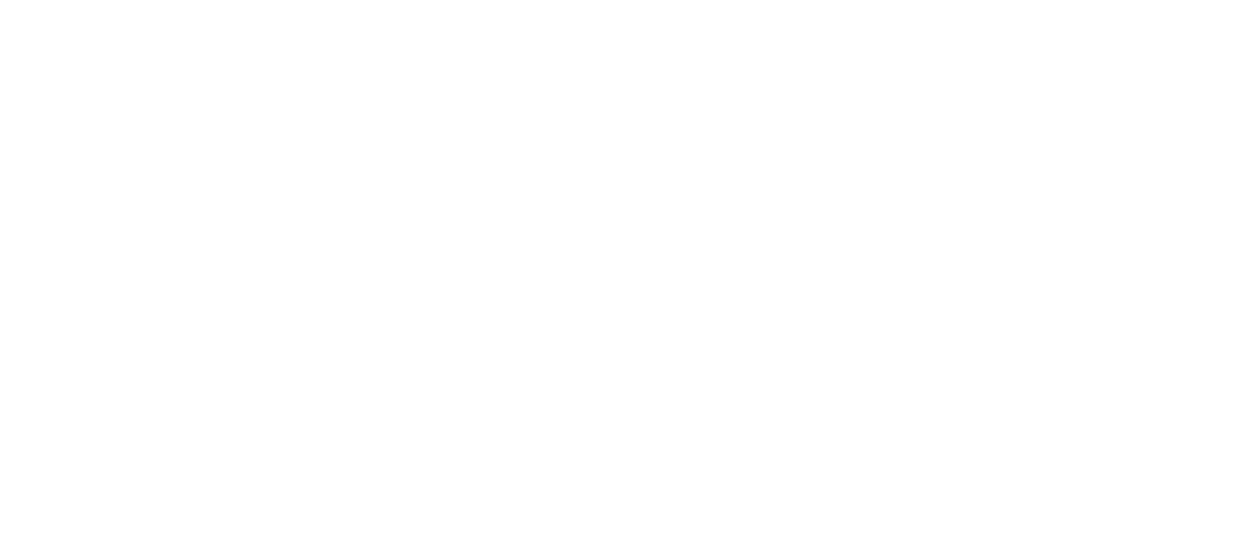 select on "message" 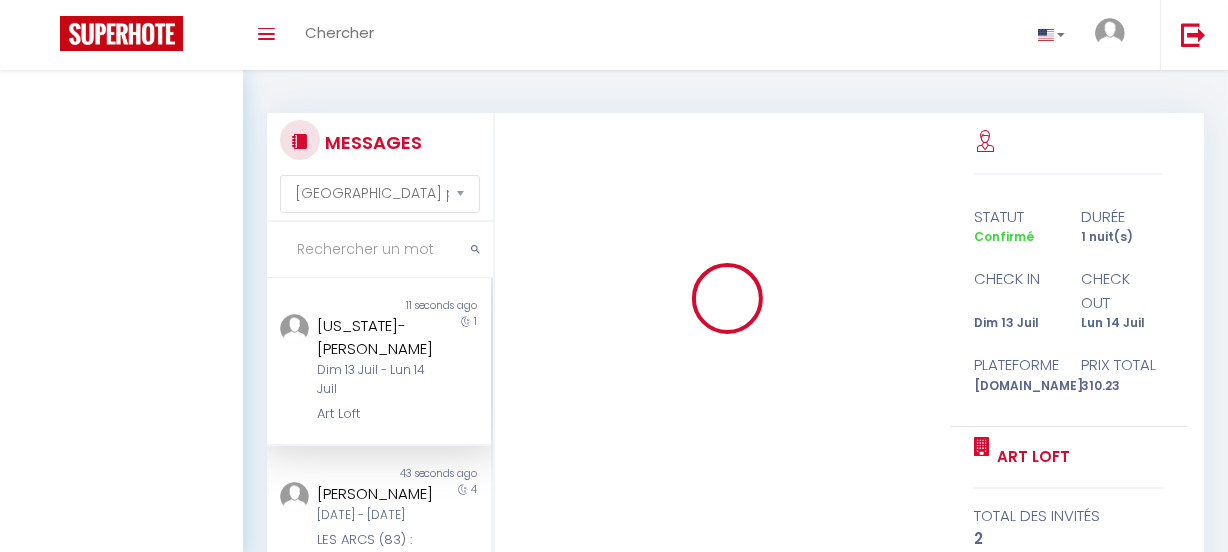 click at bounding box center [380, 250] 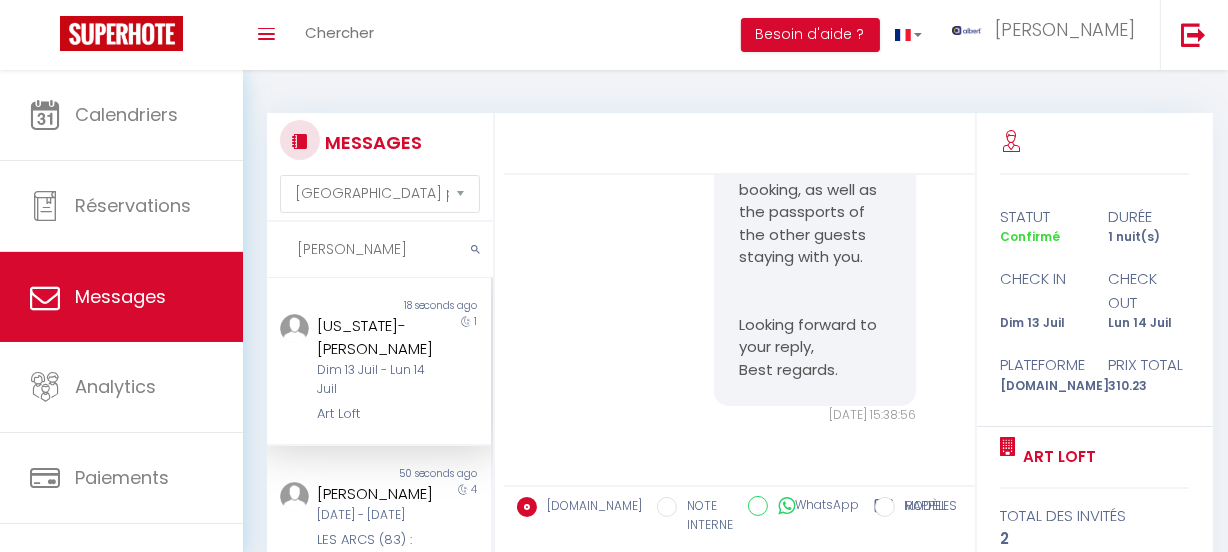 scroll, scrollTop: 3970, scrollLeft: 0, axis: vertical 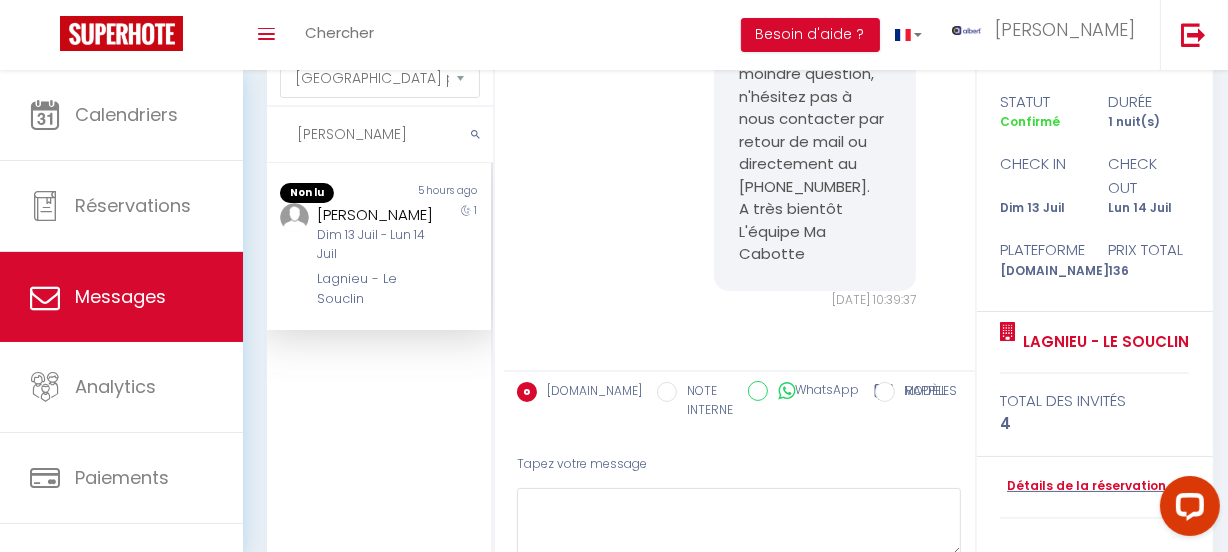 type on "gianotti" 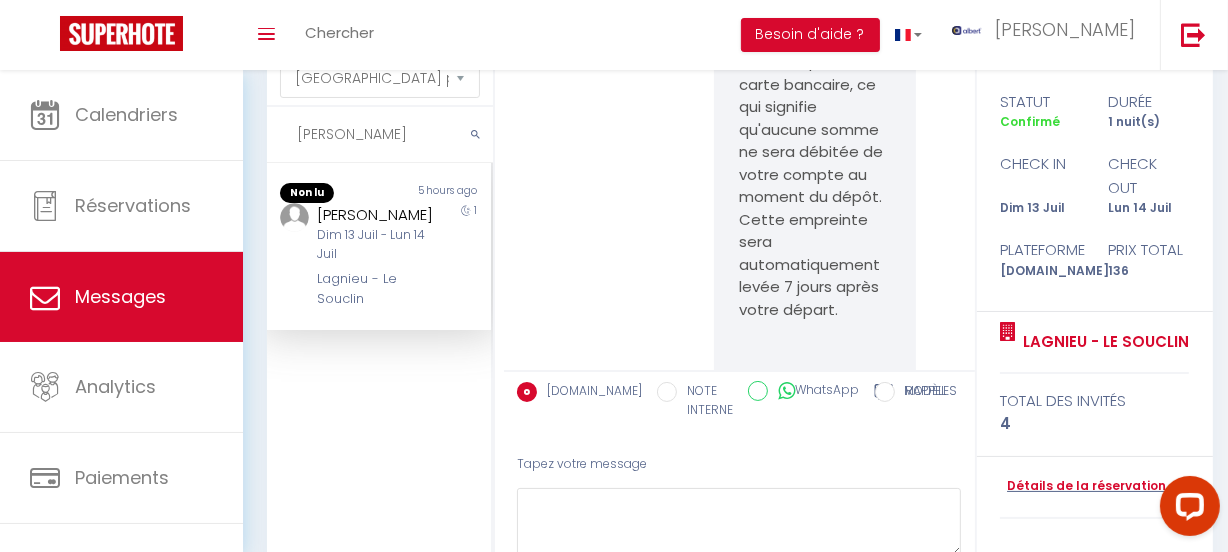 scroll, scrollTop: 8509, scrollLeft: 0, axis: vertical 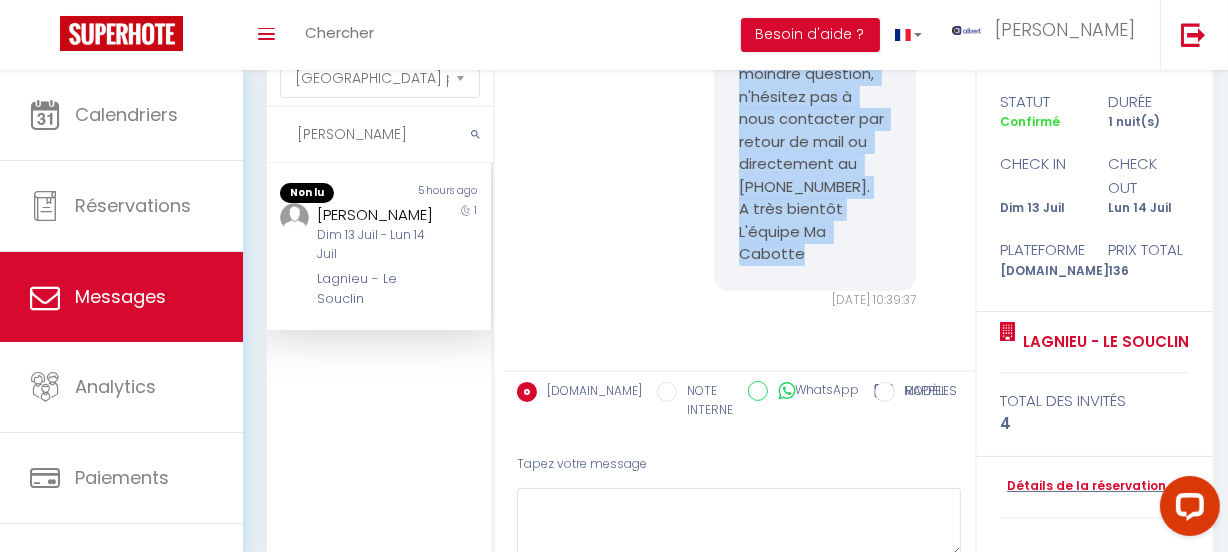 drag, startPoint x: 736, startPoint y: 150, endPoint x: 847, endPoint y: 266, distance: 160.55217 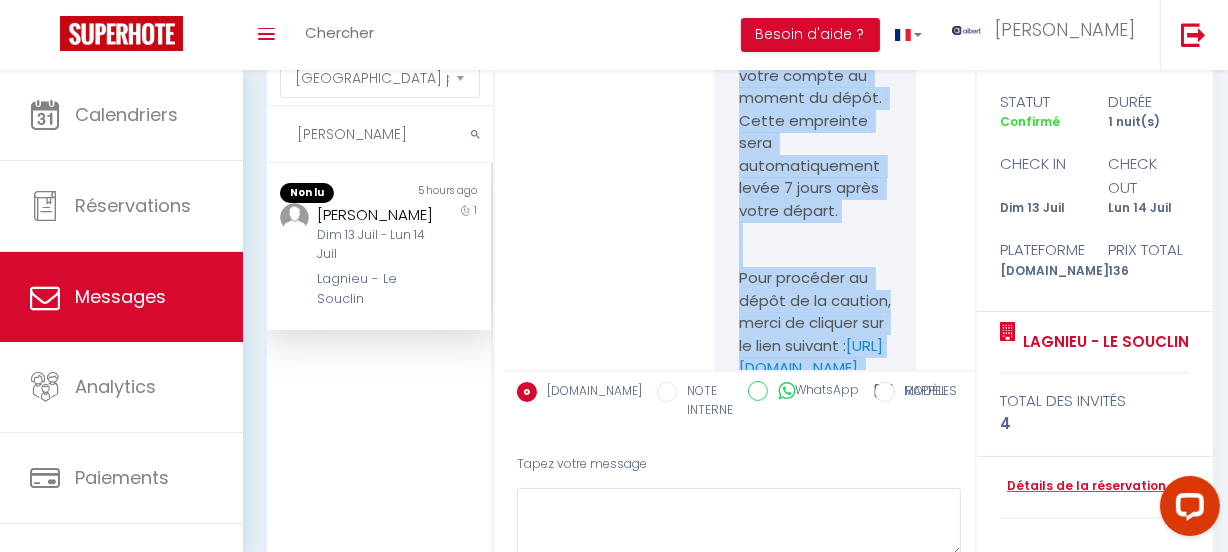scroll, scrollTop: 8588, scrollLeft: 0, axis: vertical 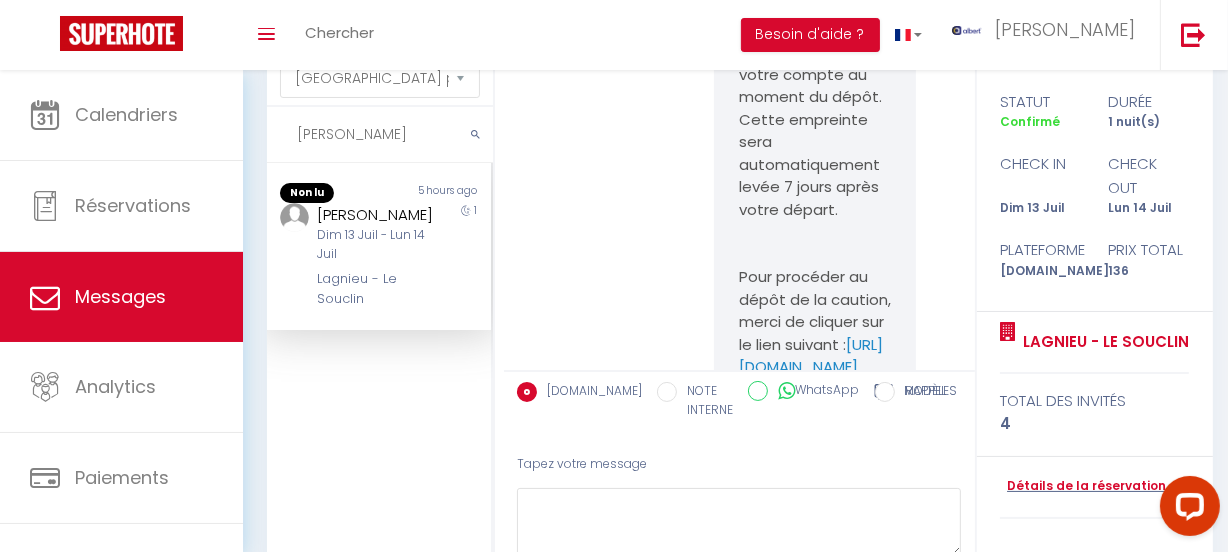 drag, startPoint x: 644, startPoint y: 467, endPoint x: 594, endPoint y: 568, distance: 112.698715 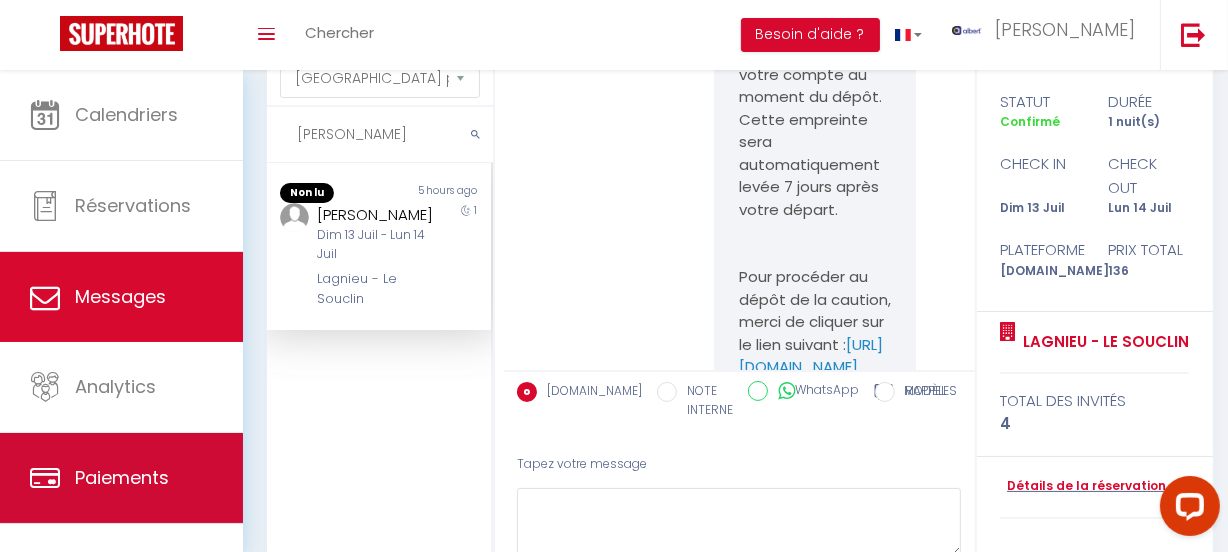 drag, startPoint x: 594, startPoint y: 568, endPoint x: 0, endPoint y: 486, distance: 599.63324 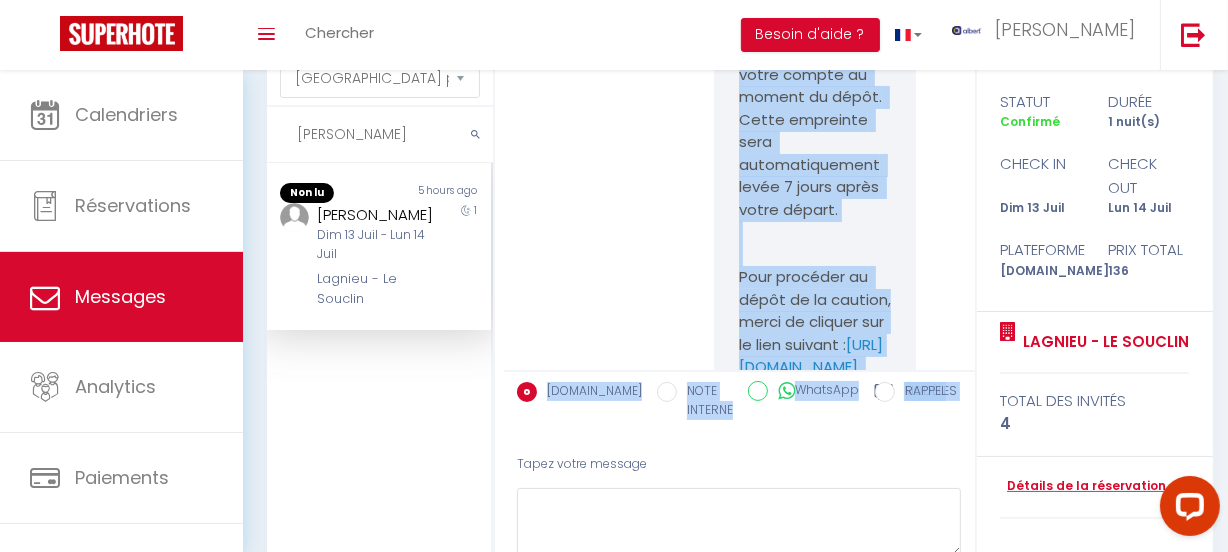 click on "Bonjour chrystel,
Sauf erreur de notre part, nous n'avons toujours pas reçu le règlement de la caution de Caution : 500€ pour votre prochain séjour dans notre appartement de Lagnieu. Malheureusement, nous ne pourrons pas vous envoyer les instructions d'arrivée et de récupération des clés tant que le dépôt n'aura pas été effectué. Pour rappel, il s'agit d'une empreinte de carte bancaire, ce qui signifie qu'aucune somme ne sera débitée de votre compte au moment du dépôt. Cette empreinte sera automatiquement levée 7 jours après votre départ.
Pour procéder au dépôt de la caution, merci de cliquer sur le lien suivant :   https://superhote.com/applink/p/5eR1L04K
Si vous avez la moindre question, n'hésitez pas à nous contacter par retour de mail ou directement au +33 7 68 61 01 30. A très bientôt L'équipe Ma Cabotte   Dim 13 Juil. 2025 - 10:39:37     Note Sms     Bonjour chrystel,
Pour procéder au dépôt de la caution, merci de cliquer sur le lien suivant :" at bounding box center (739, 28) 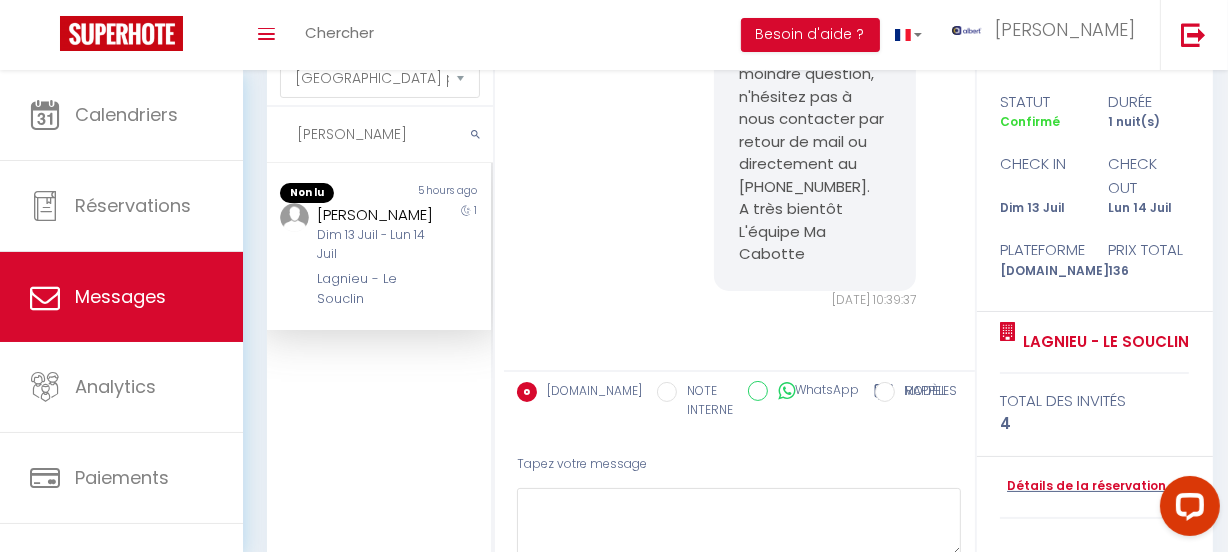 scroll, scrollTop: 9406, scrollLeft: 0, axis: vertical 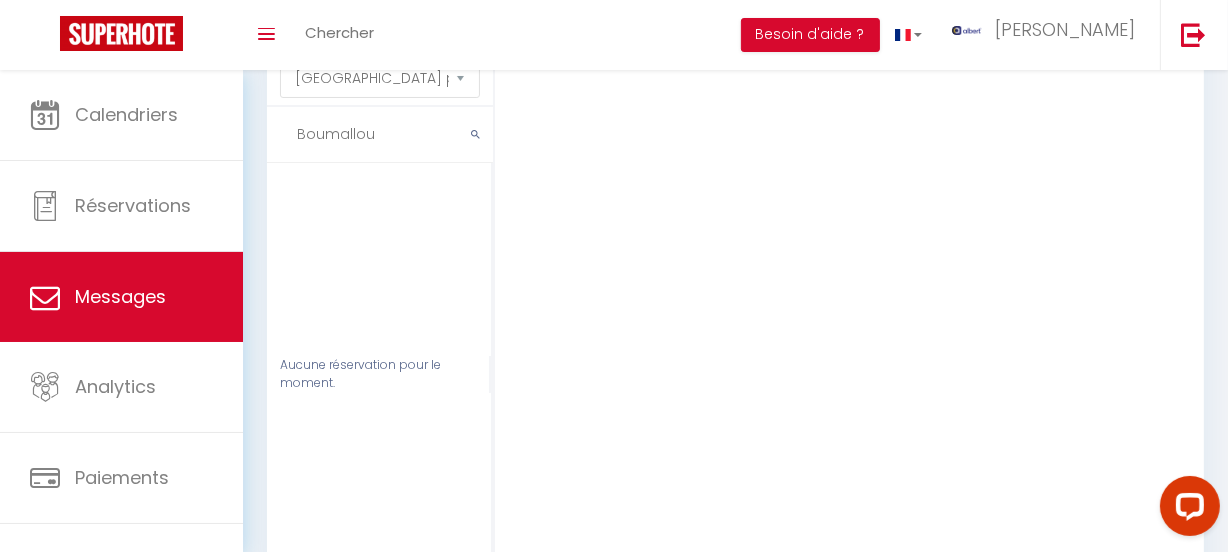 type on "Boumallouk" 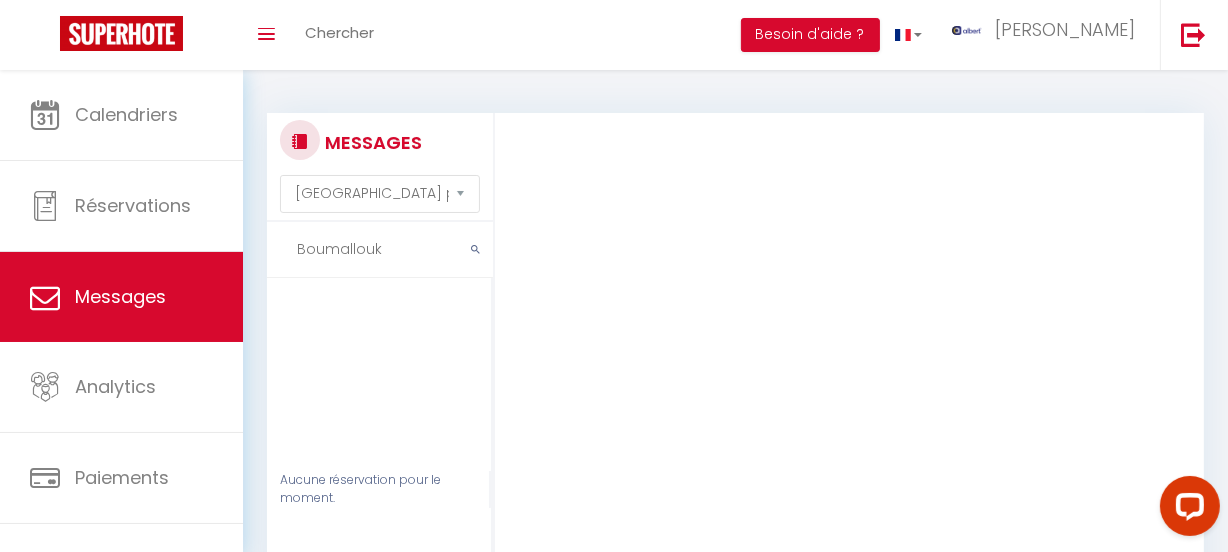 scroll, scrollTop: 0, scrollLeft: 0, axis: both 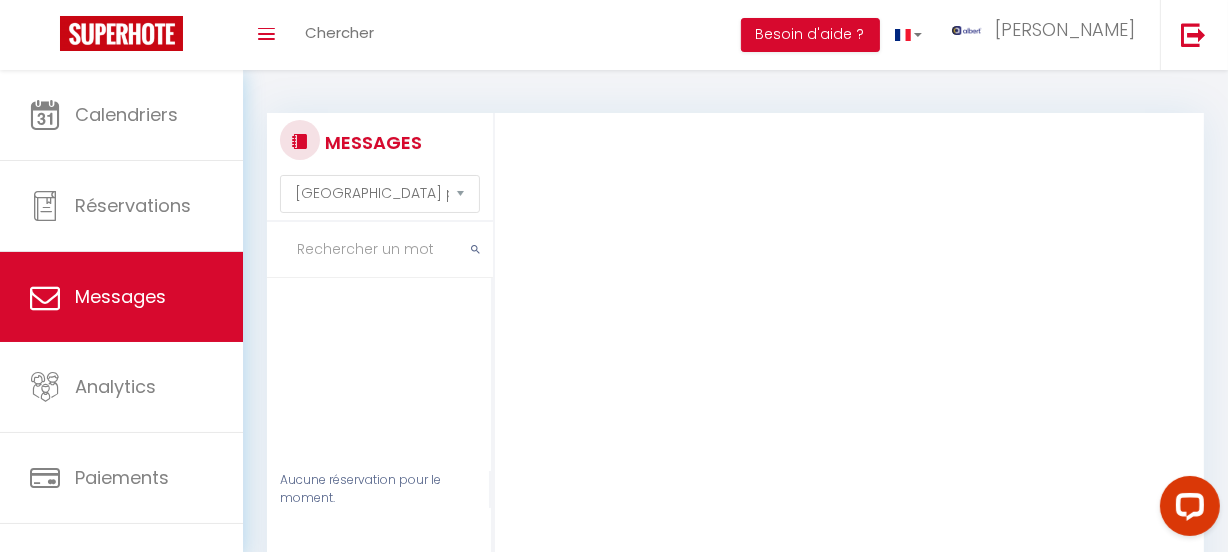 click at bounding box center [380, 250] 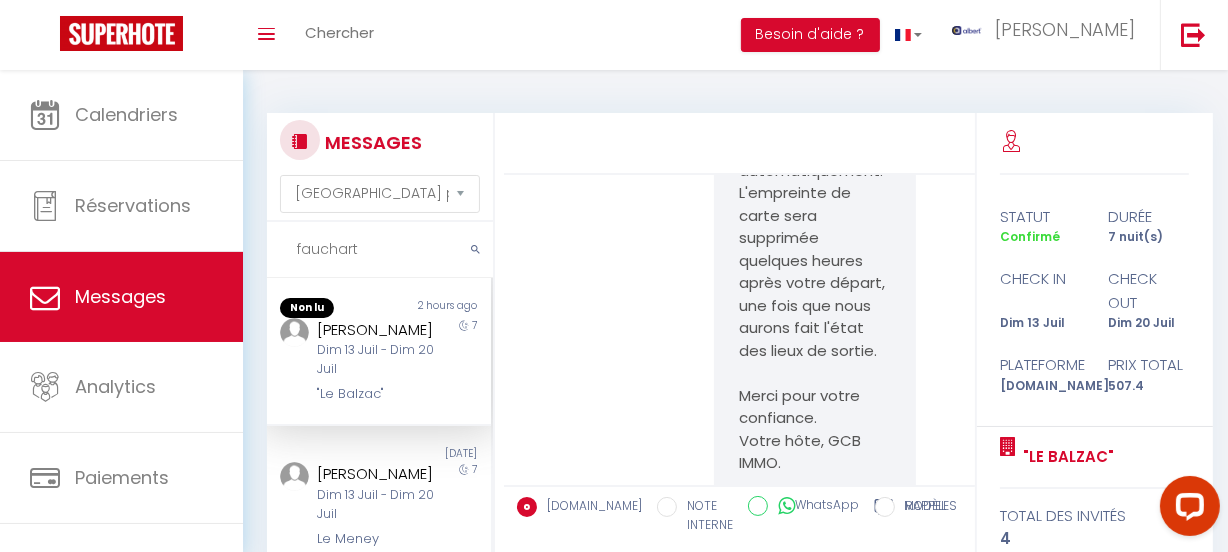 scroll, scrollTop: 2950, scrollLeft: 0, axis: vertical 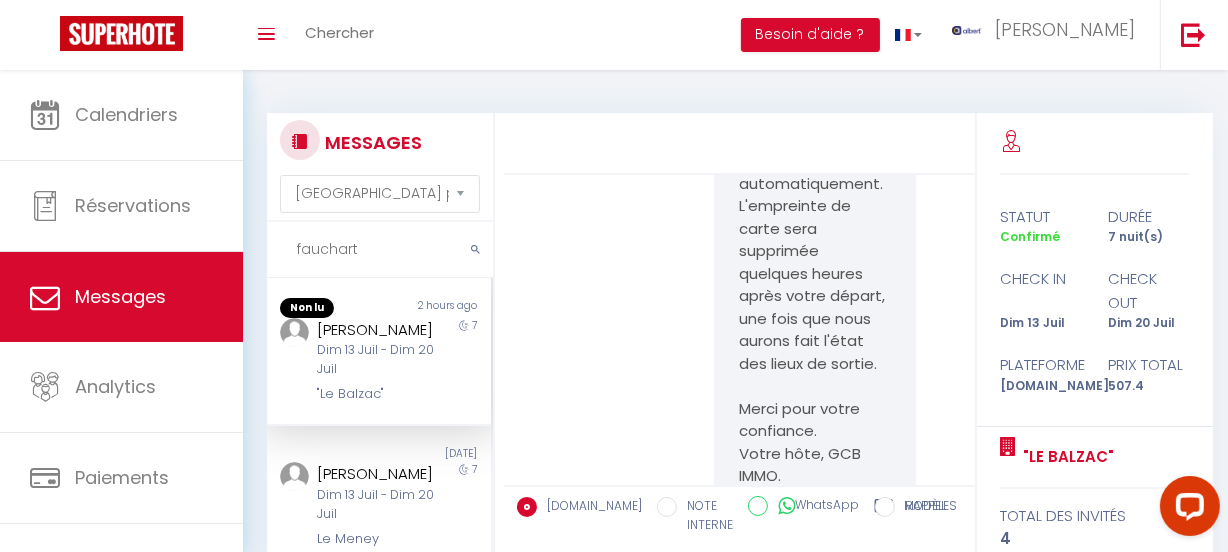 type on "fauchart" 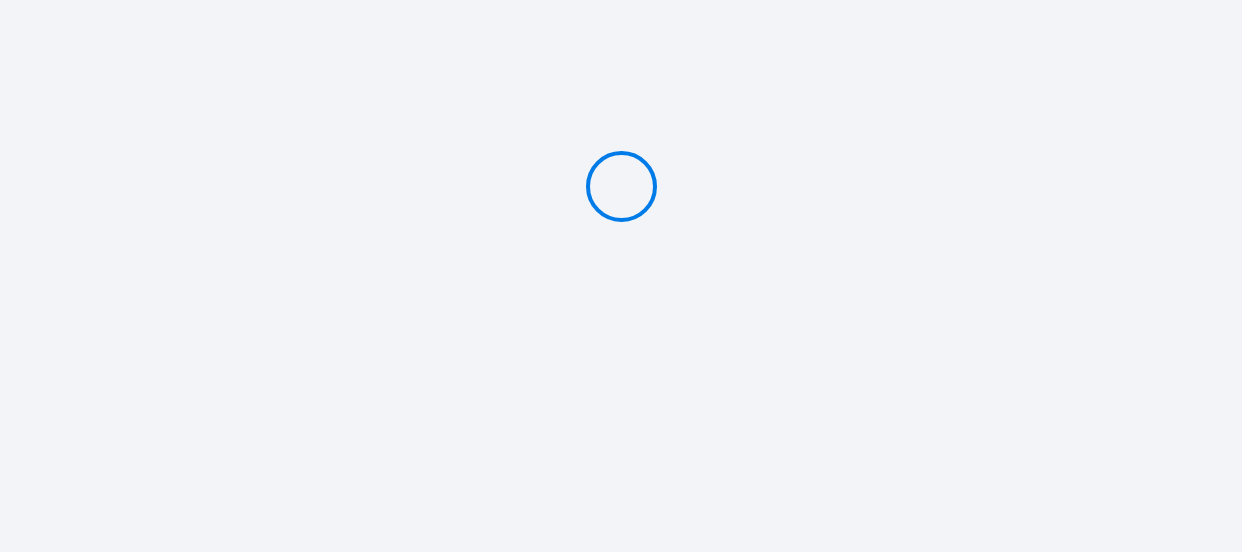 scroll, scrollTop: 0, scrollLeft: 0, axis: both 